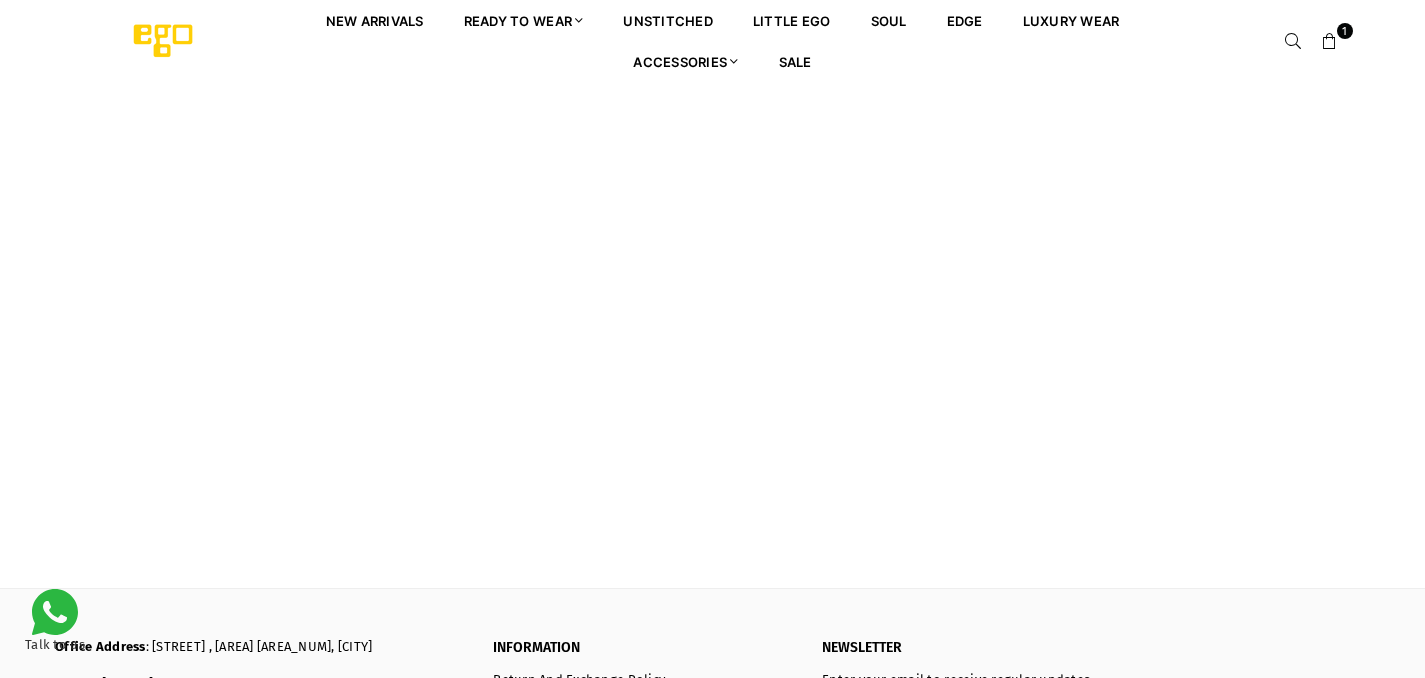 scroll, scrollTop: 0, scrollLeft: 0, axis: both 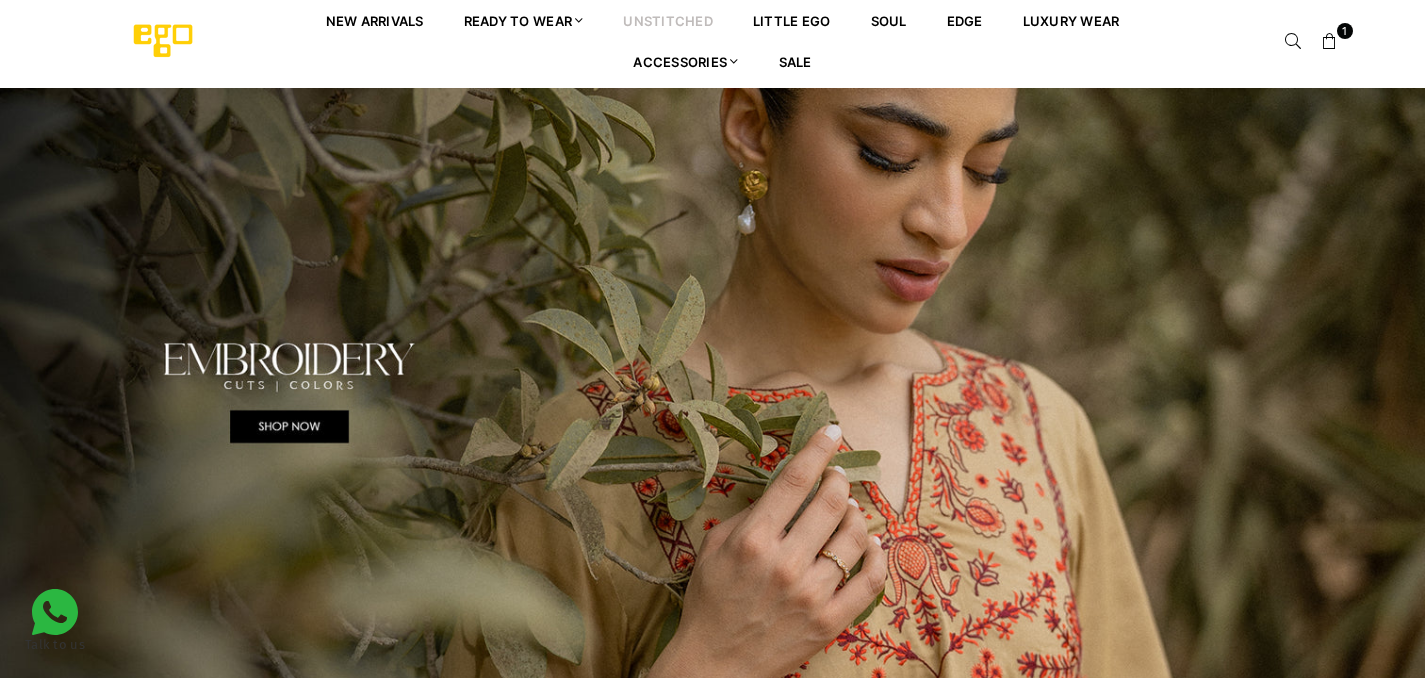 click on "unstitched" at bounding box center [668, 20] 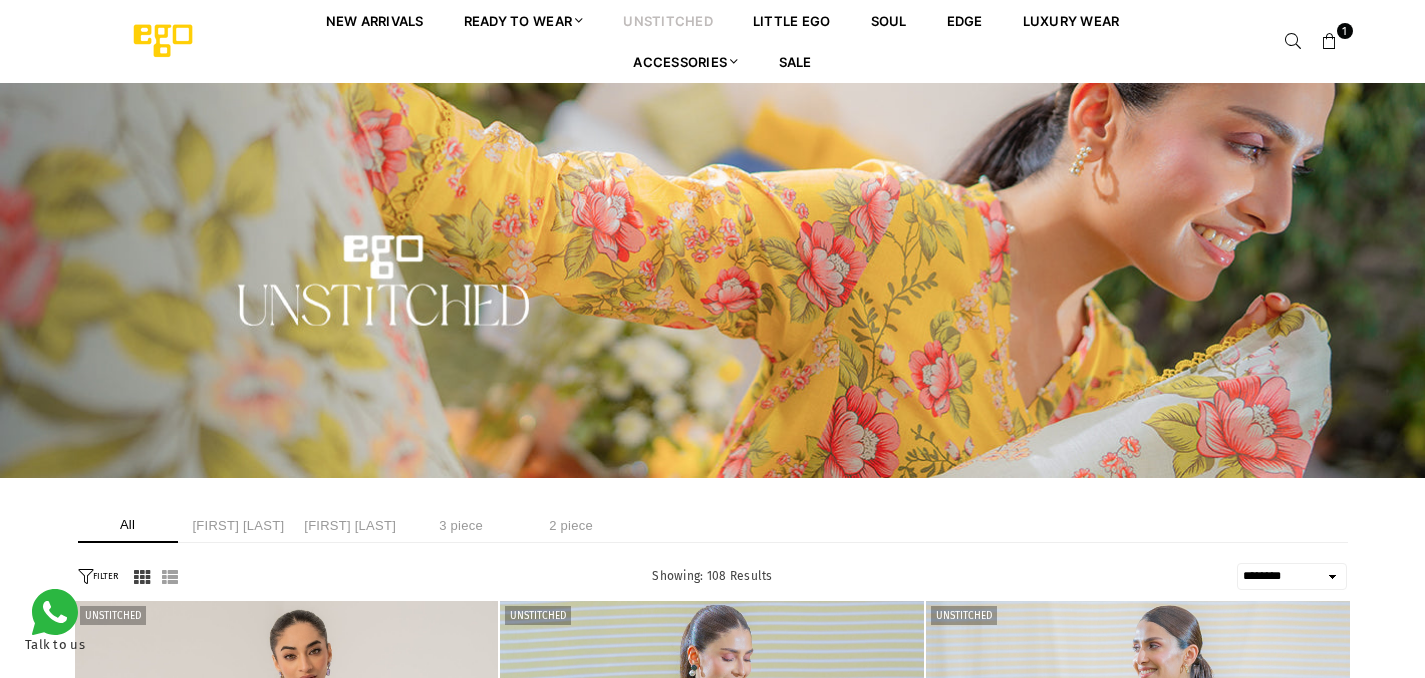 select on "******" 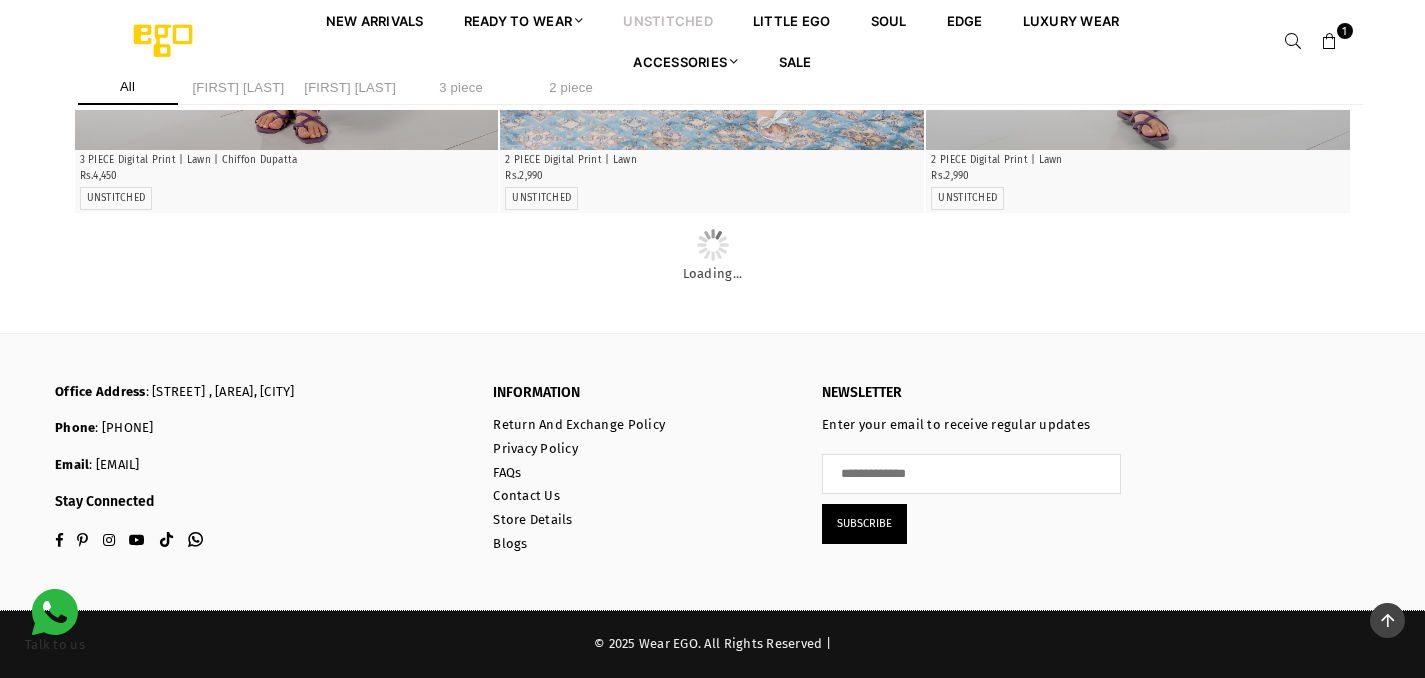 scroll, scrollTop: 6023, scrollLeft: 0, axis: vertical 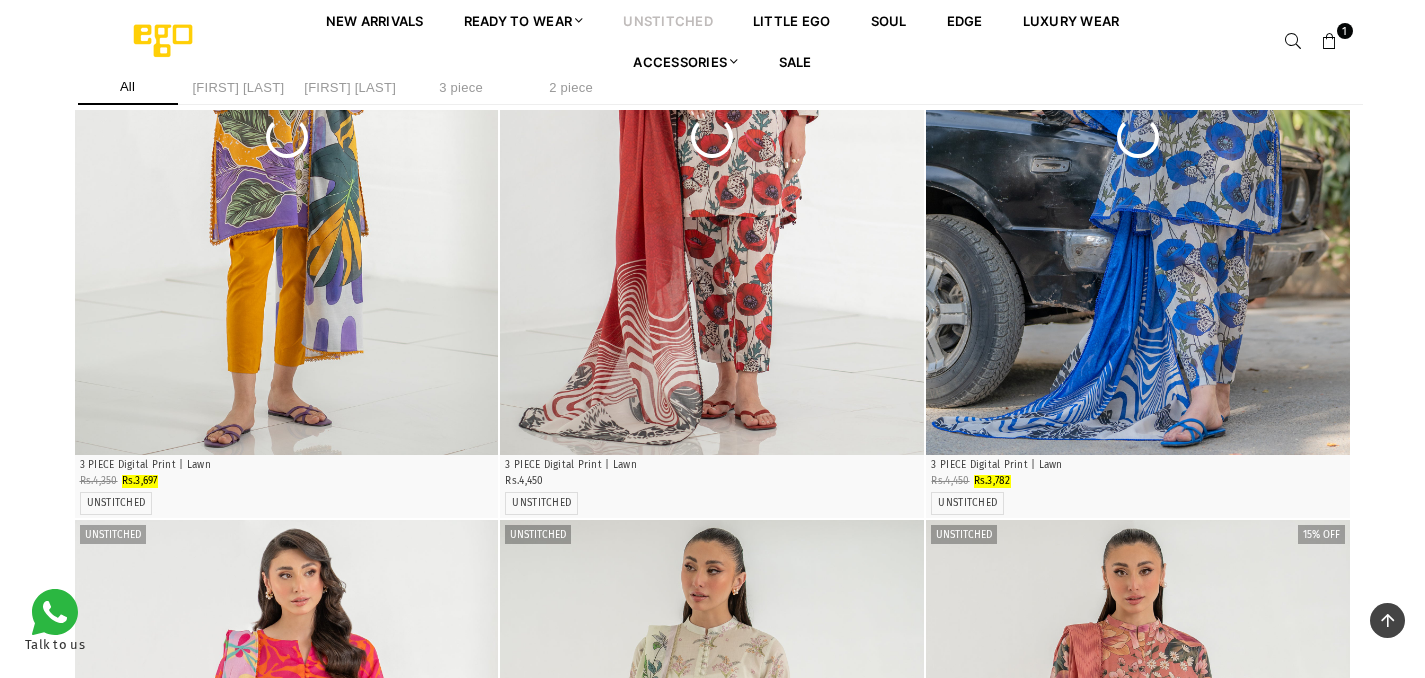 click at bounding box center (287, -2414) 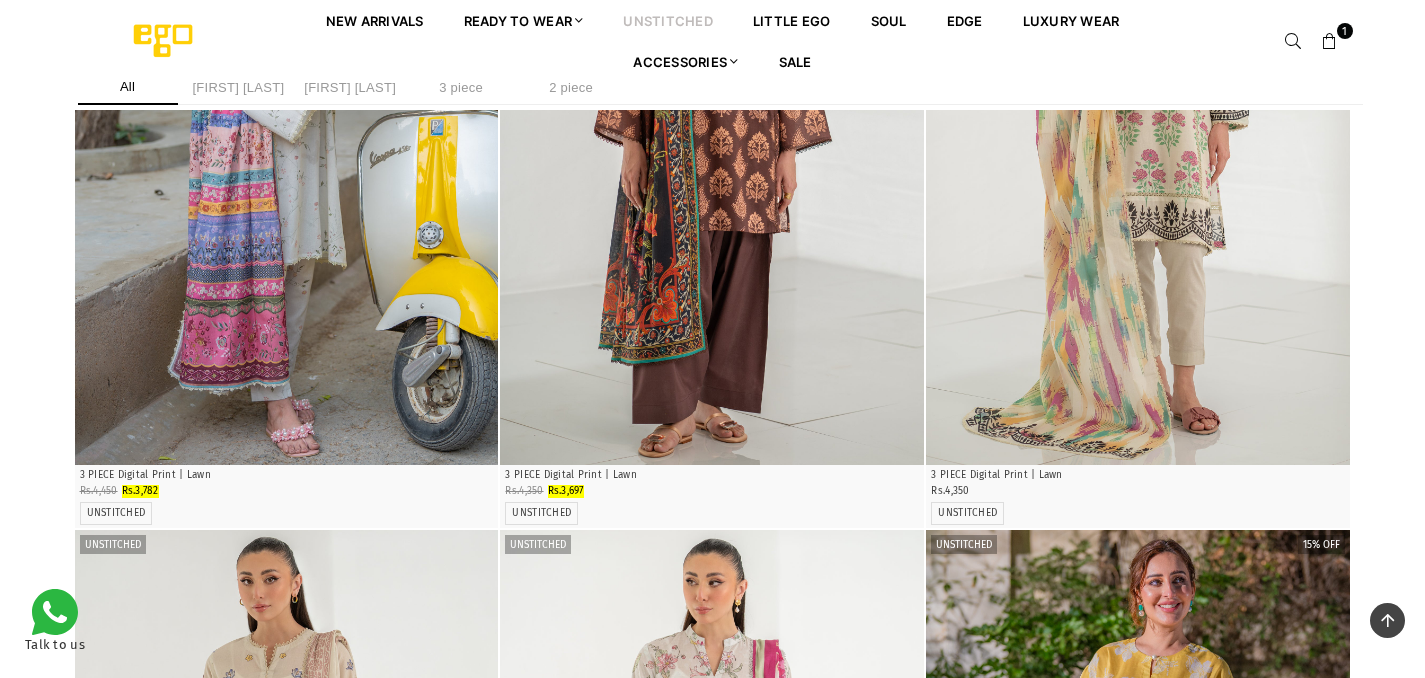 scroll, scrollTop: 7413, scrollLeft: 0, axis: vertical 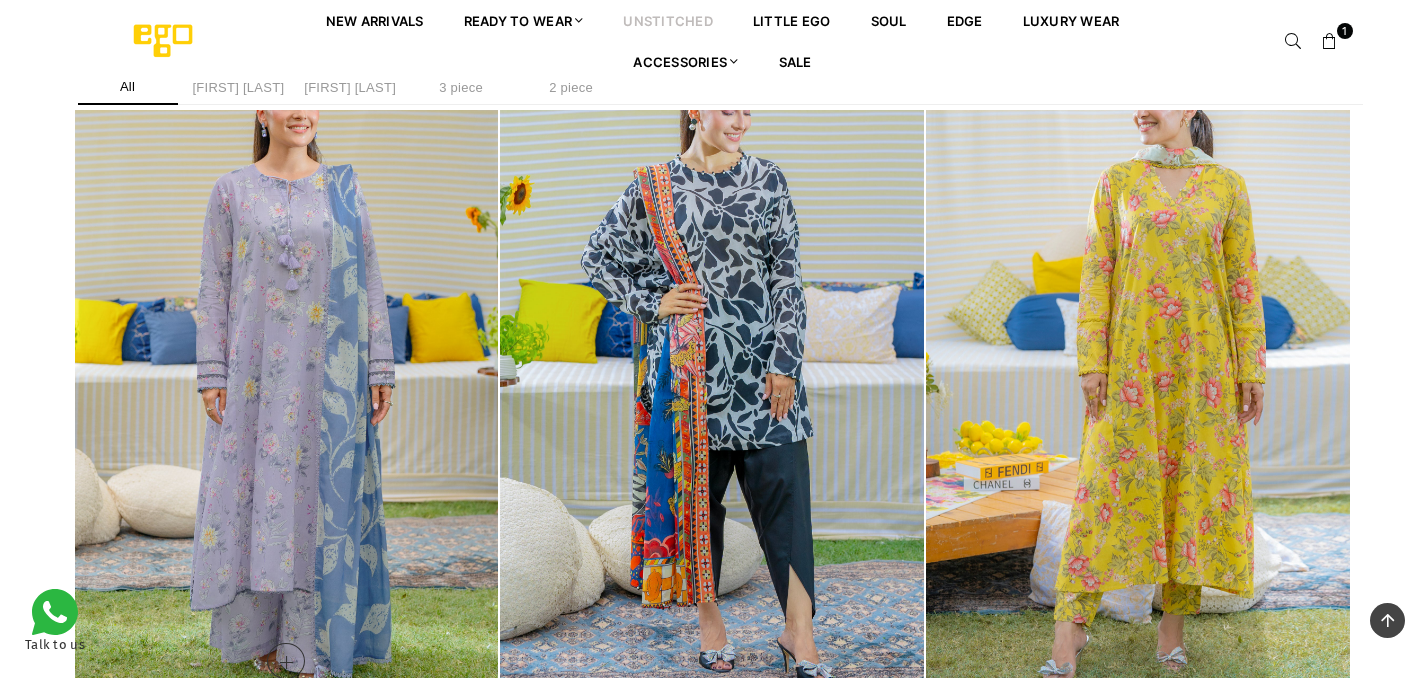 click at bounding box center (287, 373) 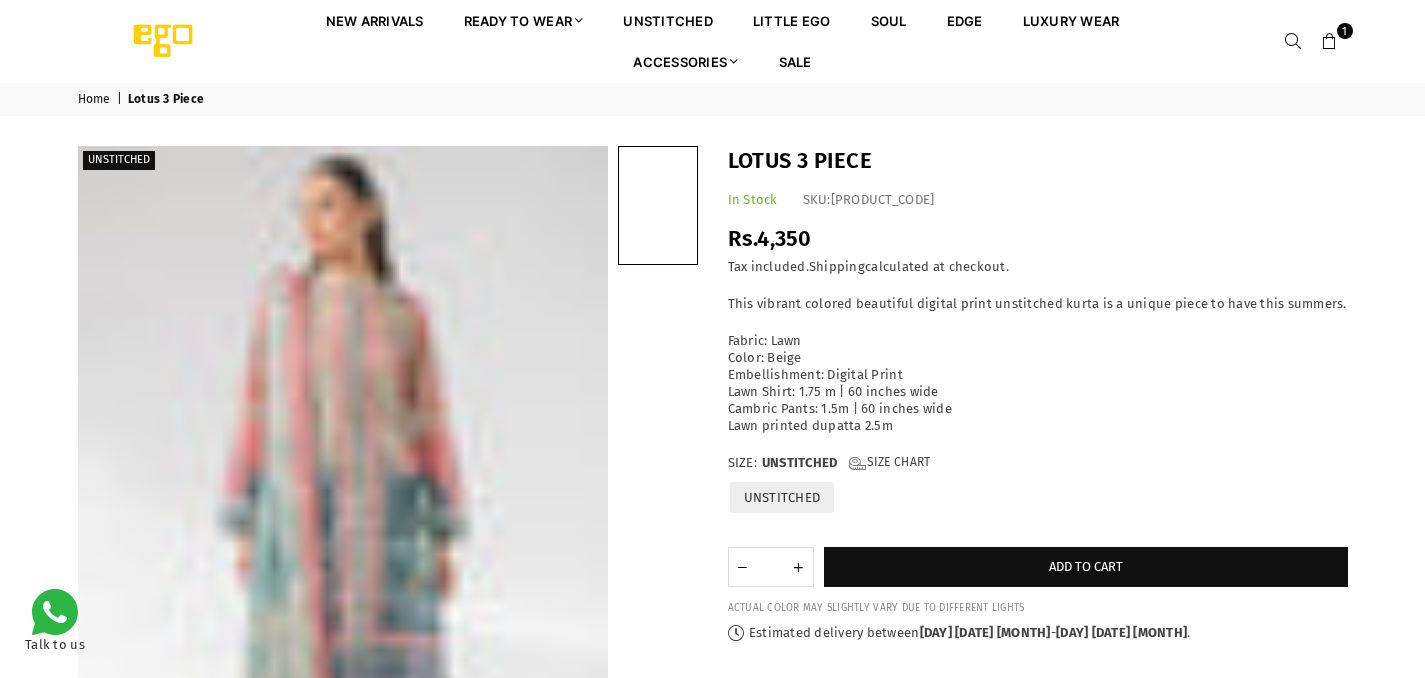 scroll, scrollTop: 0, scrollLeft: 0, axis: both 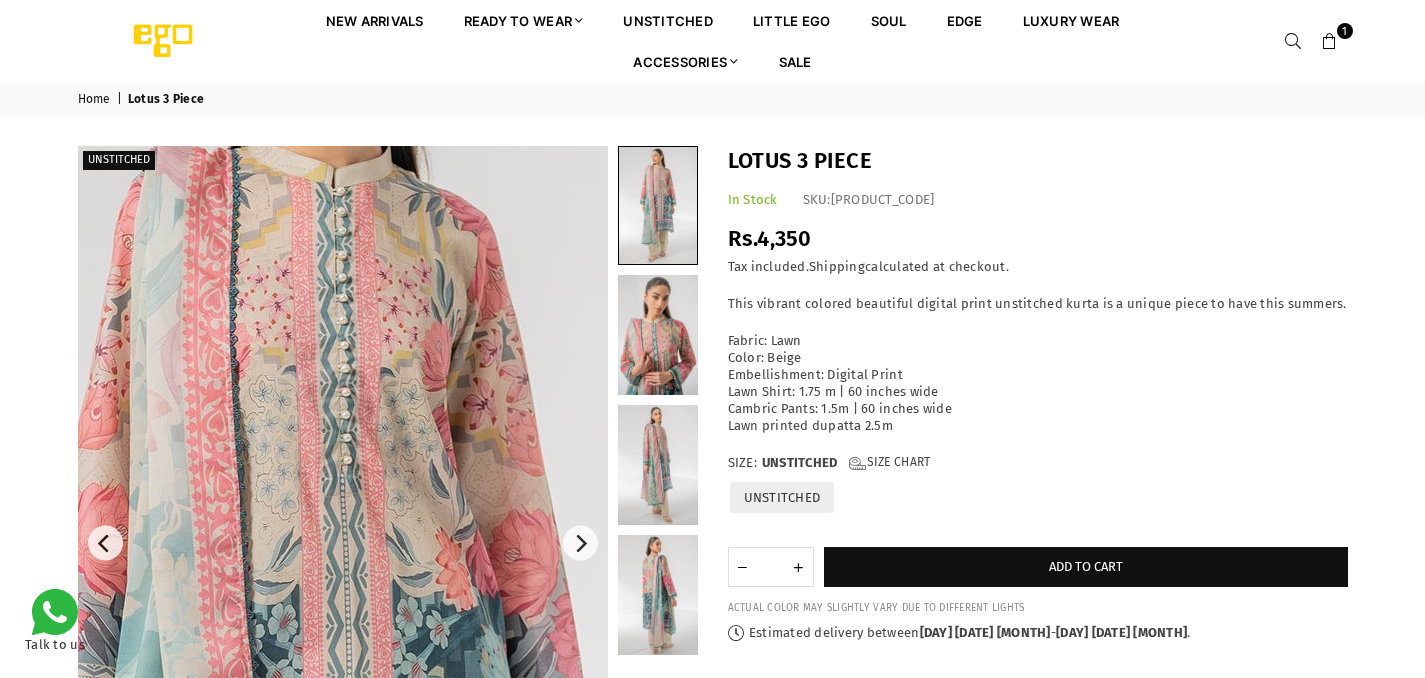 click at bounding box center (310, 763) 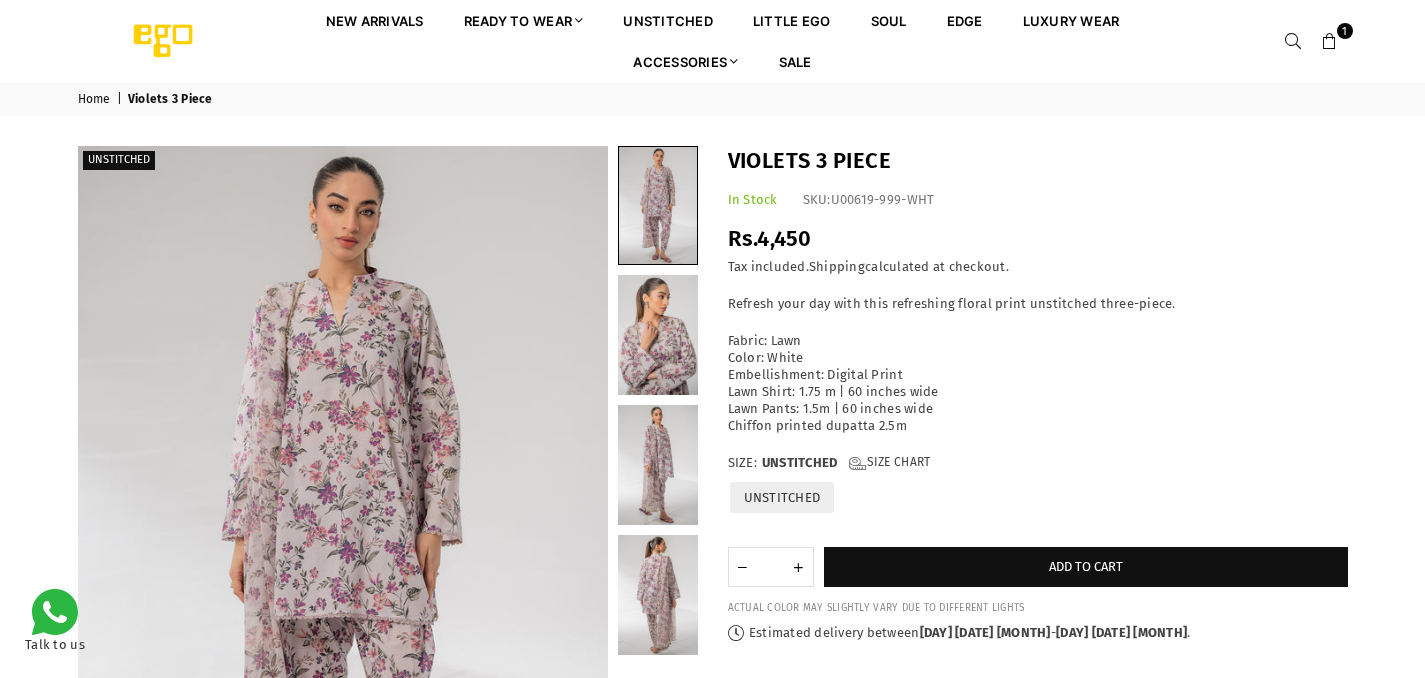 scroll, scrollTop: 0, scrollLeft: 0, axis: both 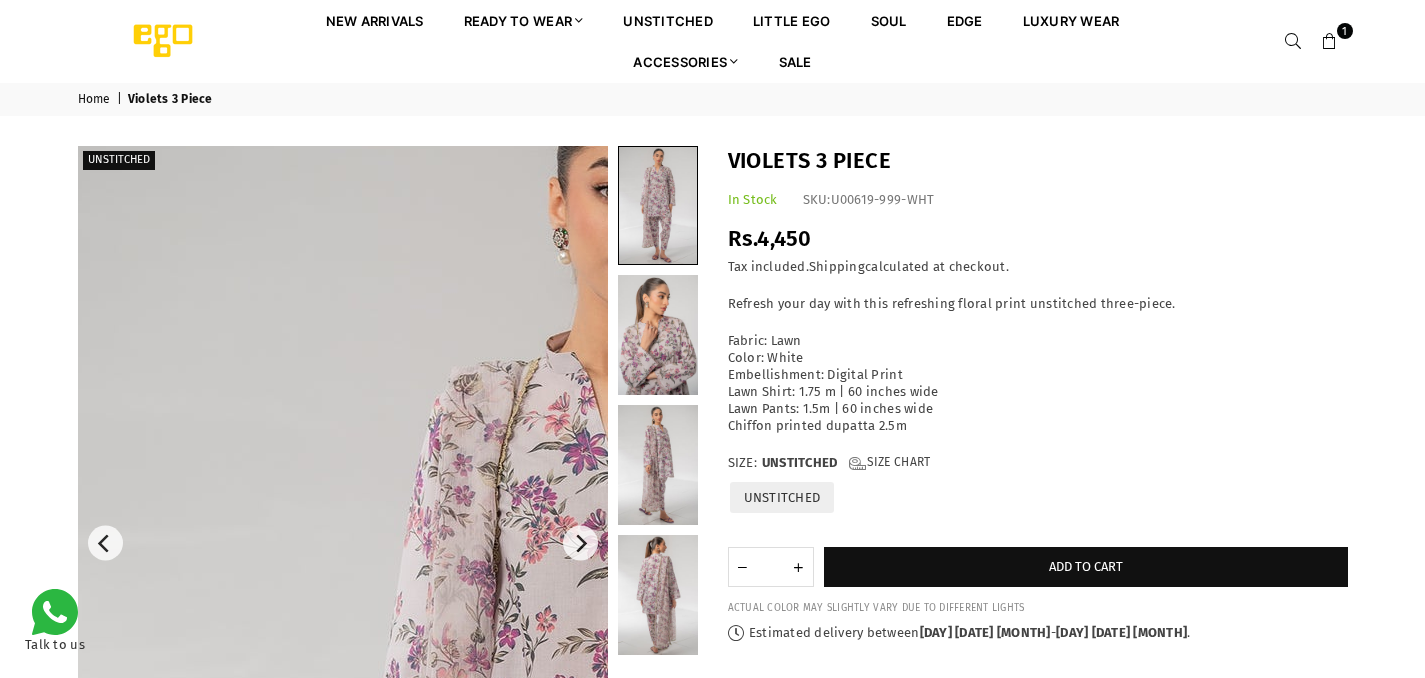 click at bounding box center (626, 953) 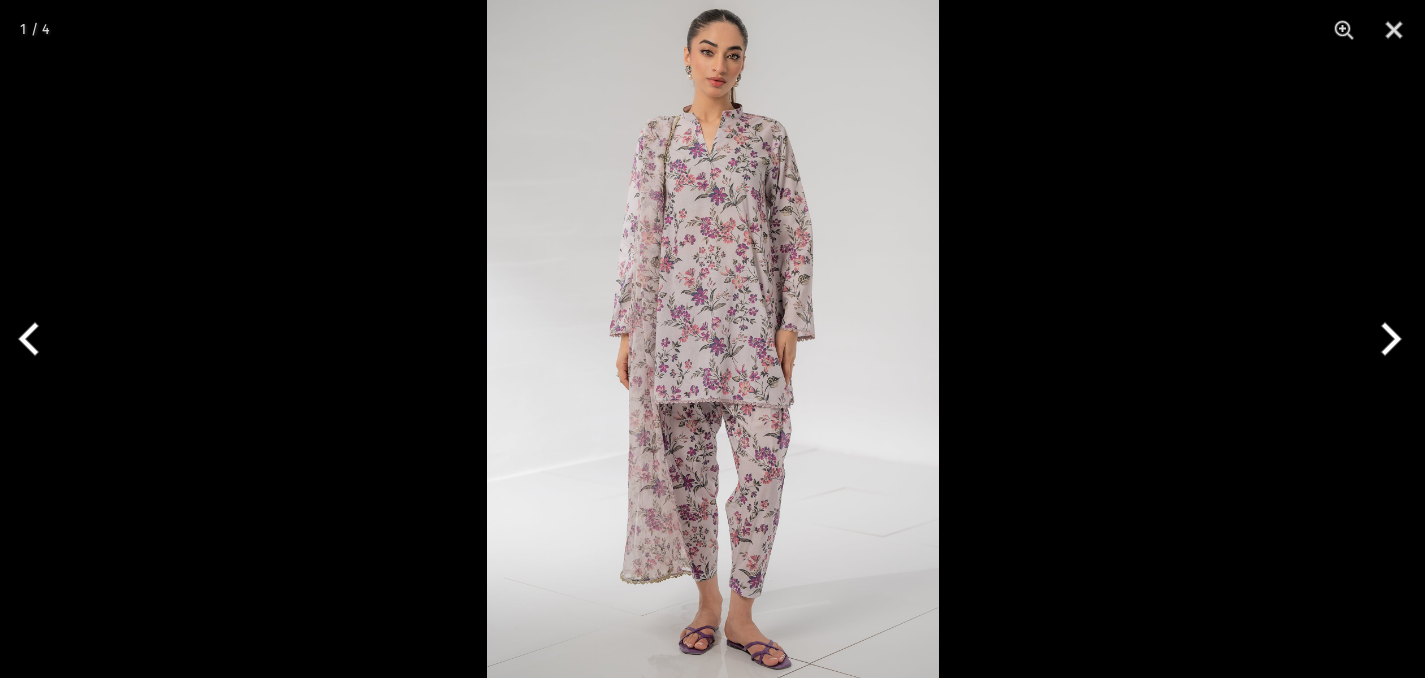 click at bounding box center (713, 339) 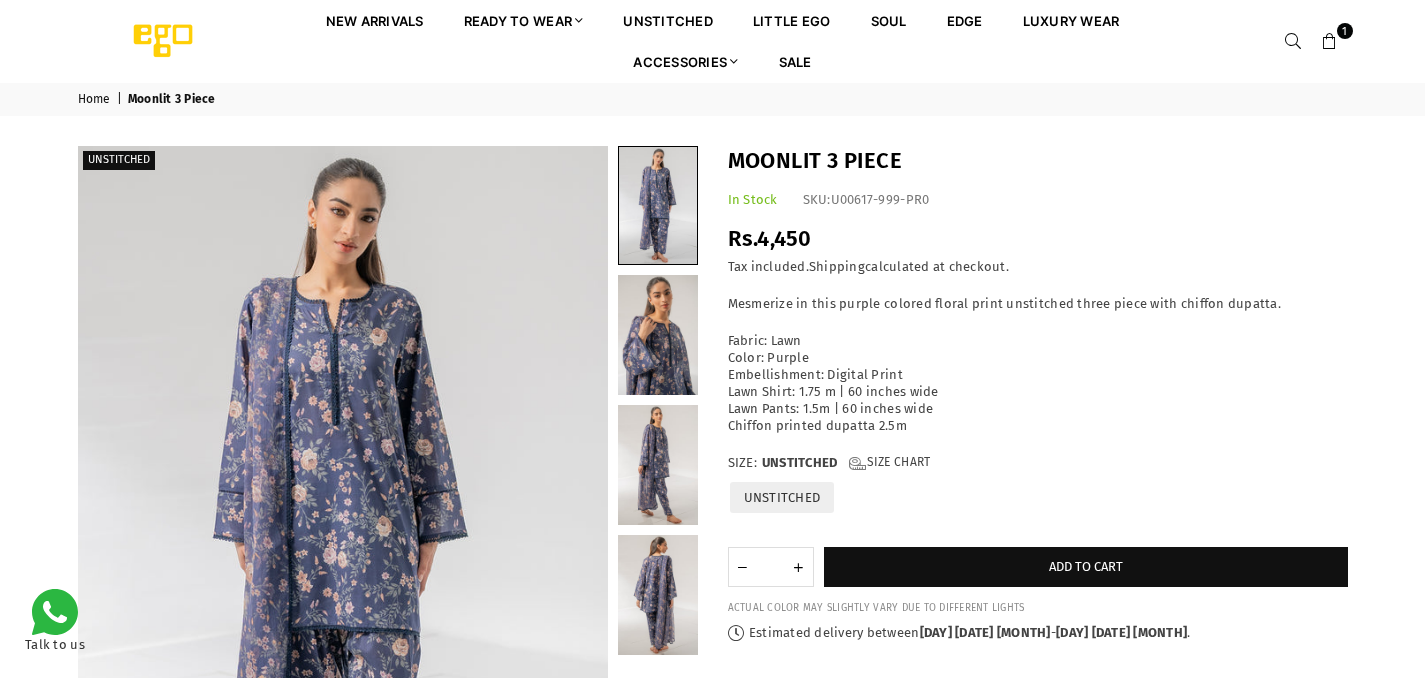 scroll, scrollTop: 0, scrollLeft: 0, axis: both 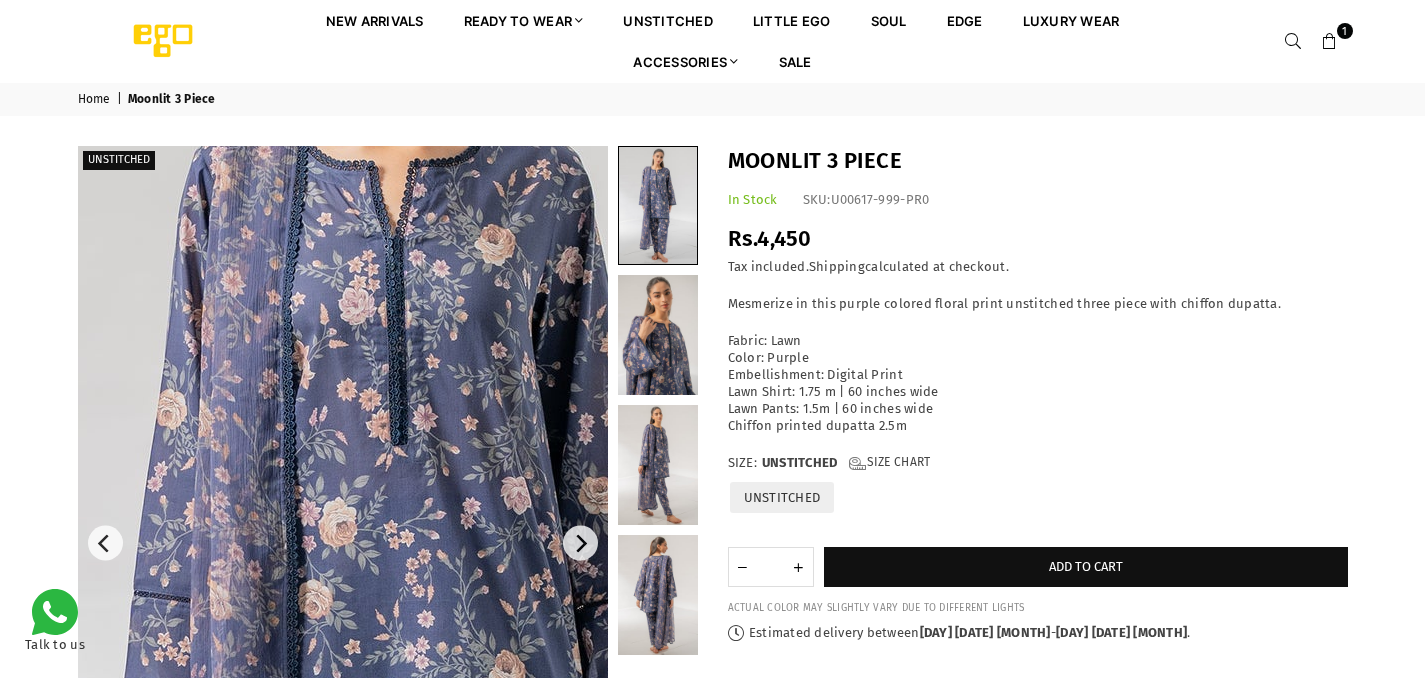 click at bounding box center (415, 713) 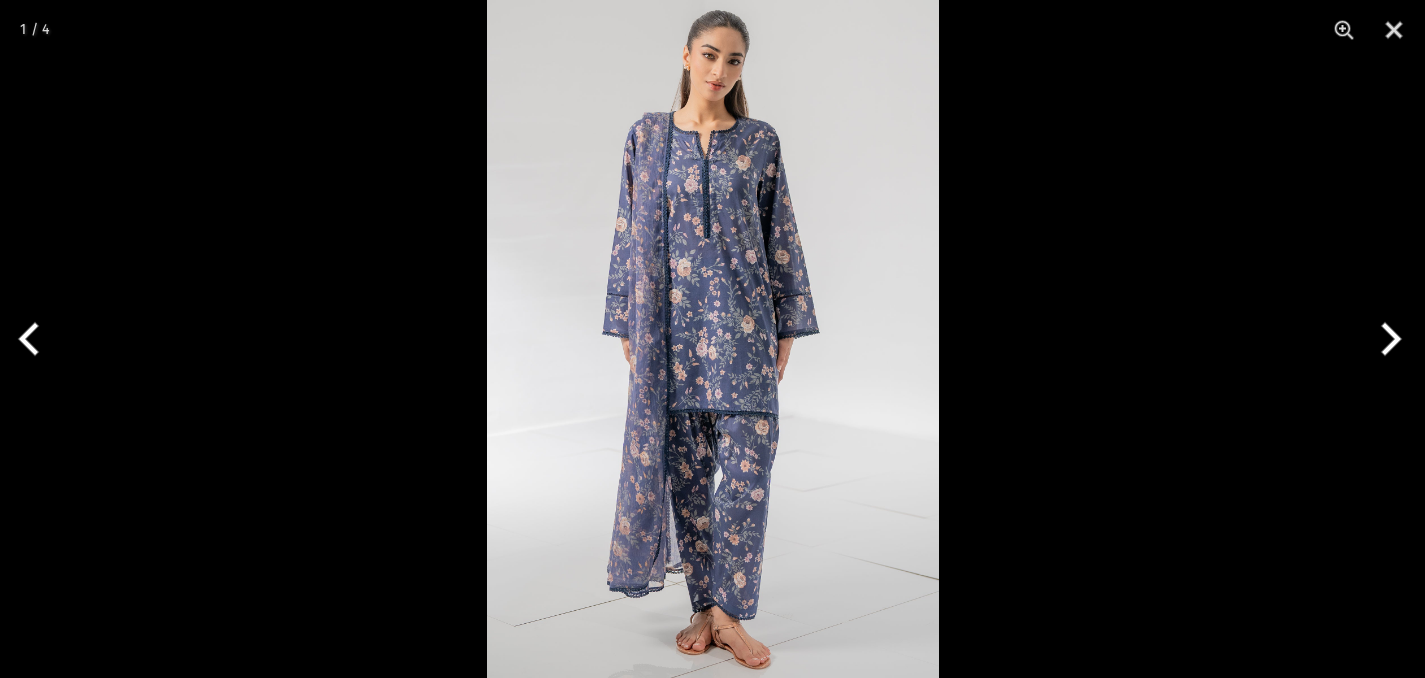 click at bounding box center (713, 339) 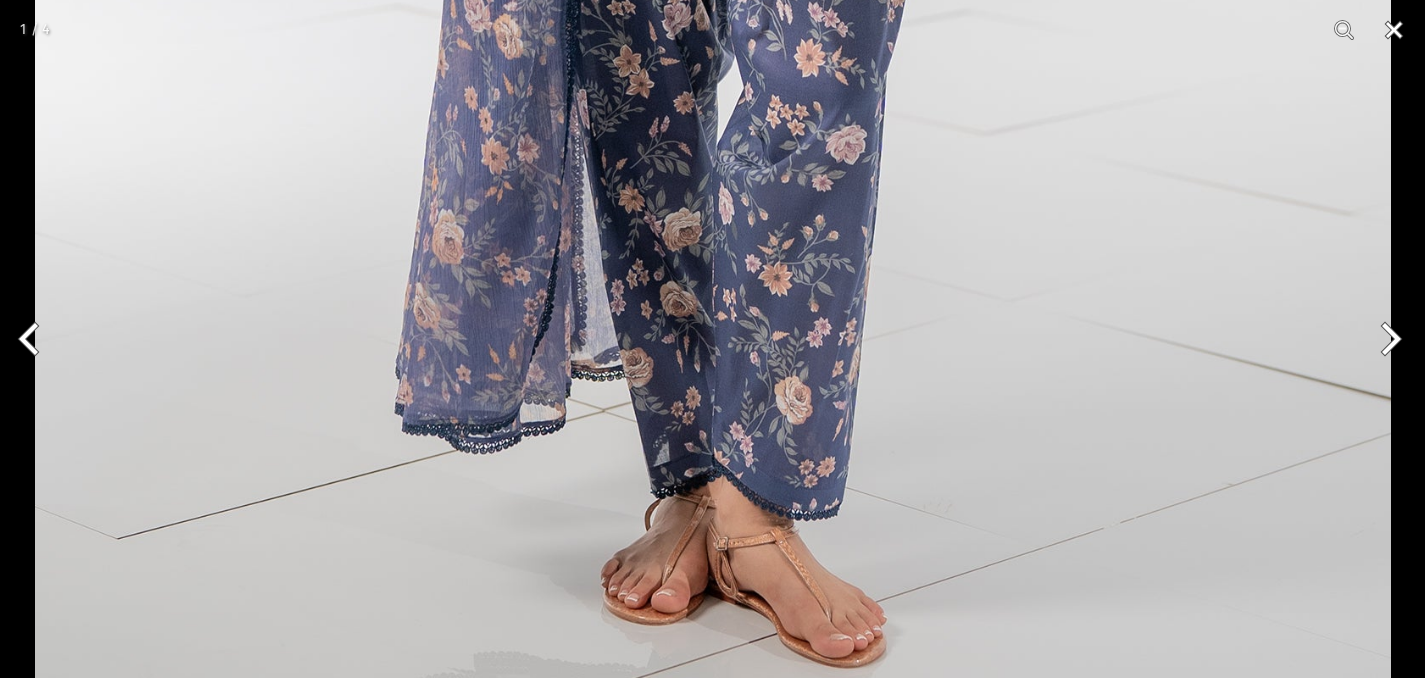 click at bounding box center (1394, 30) 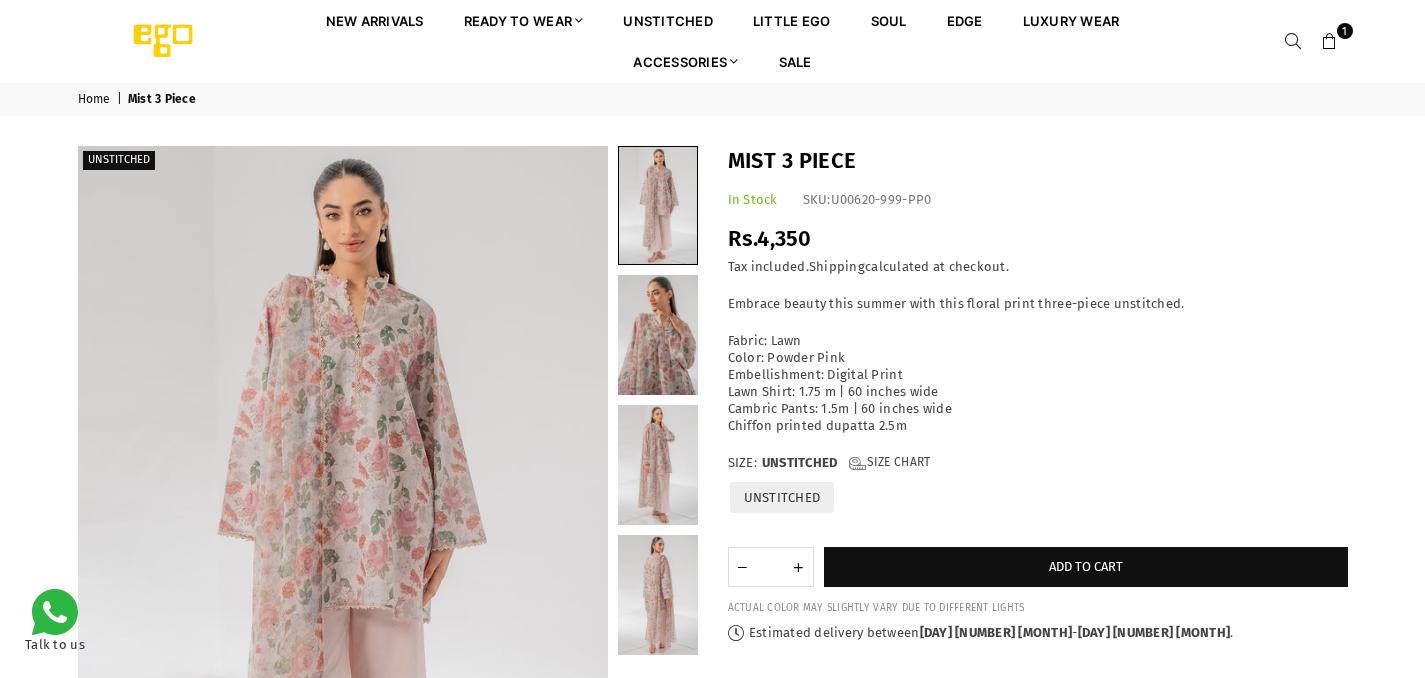 scroll, scrollTop: 0, scrollLeft: 0, axis: both 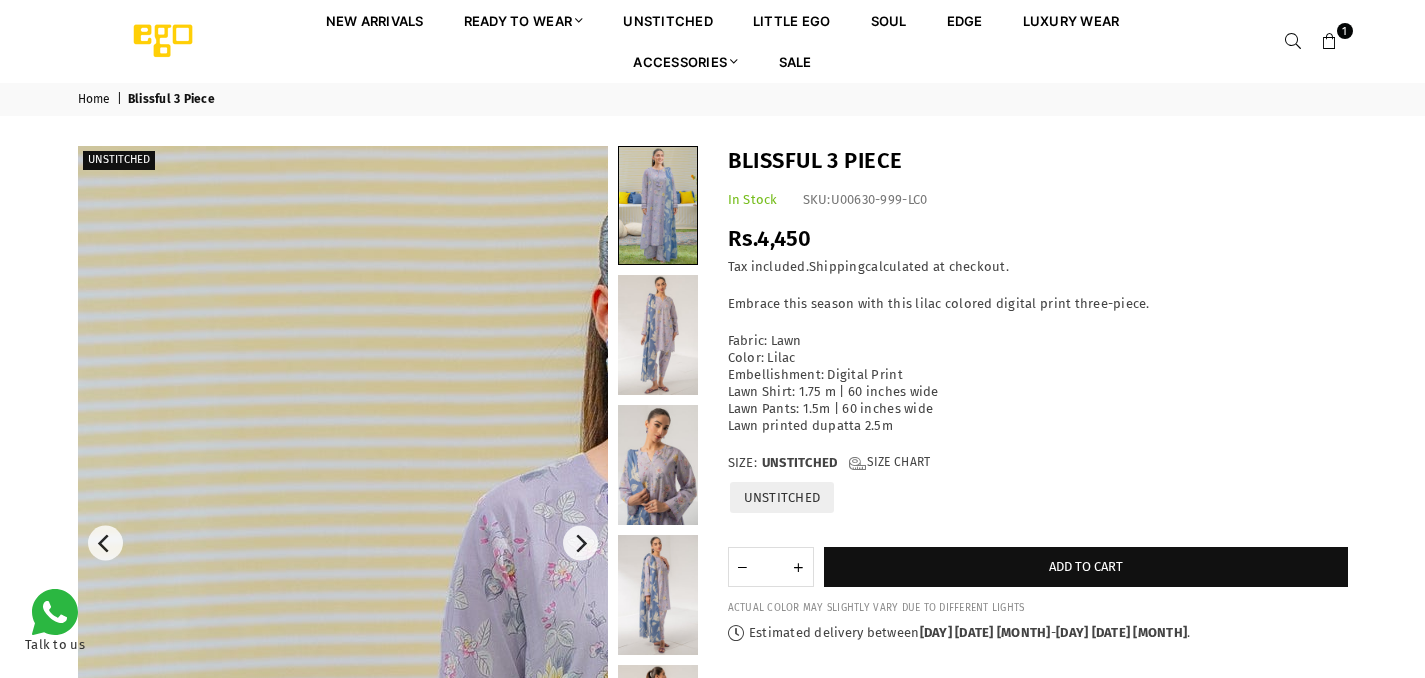 click at bounding box center (678, 1046) 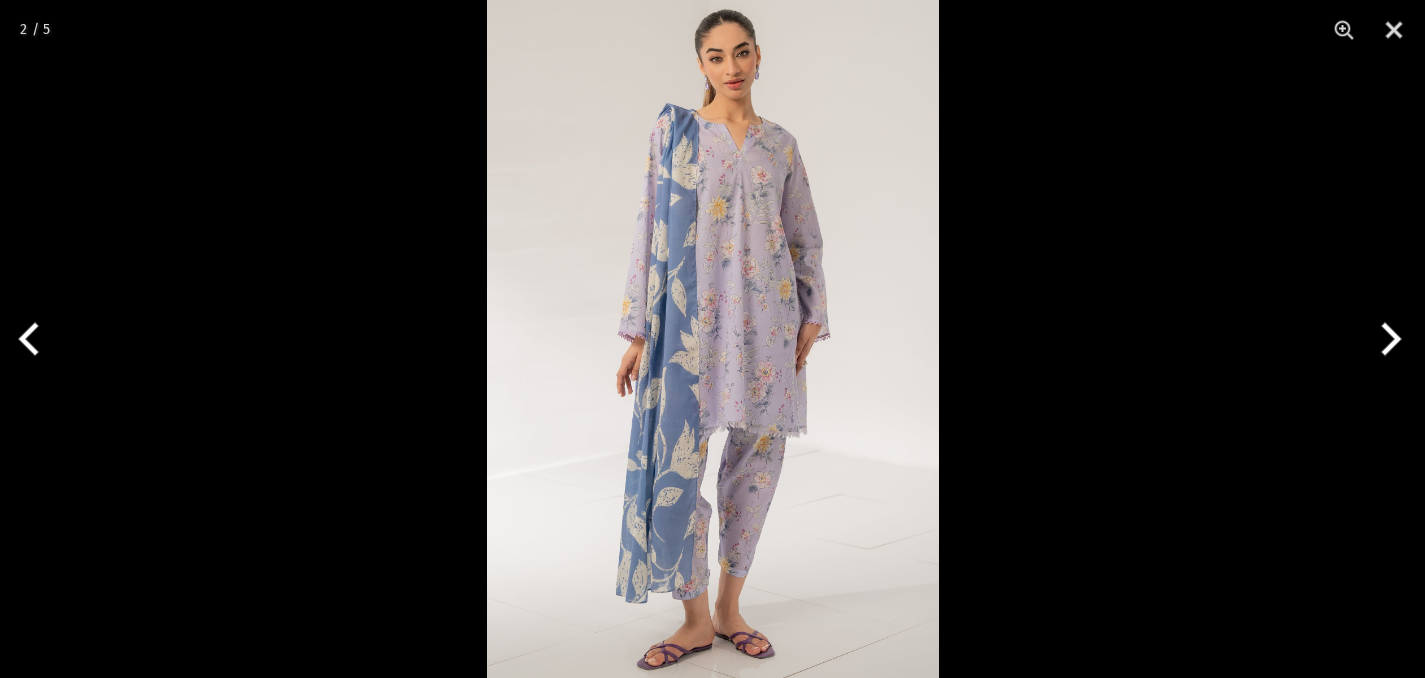 click at bounding box center (713, 339) 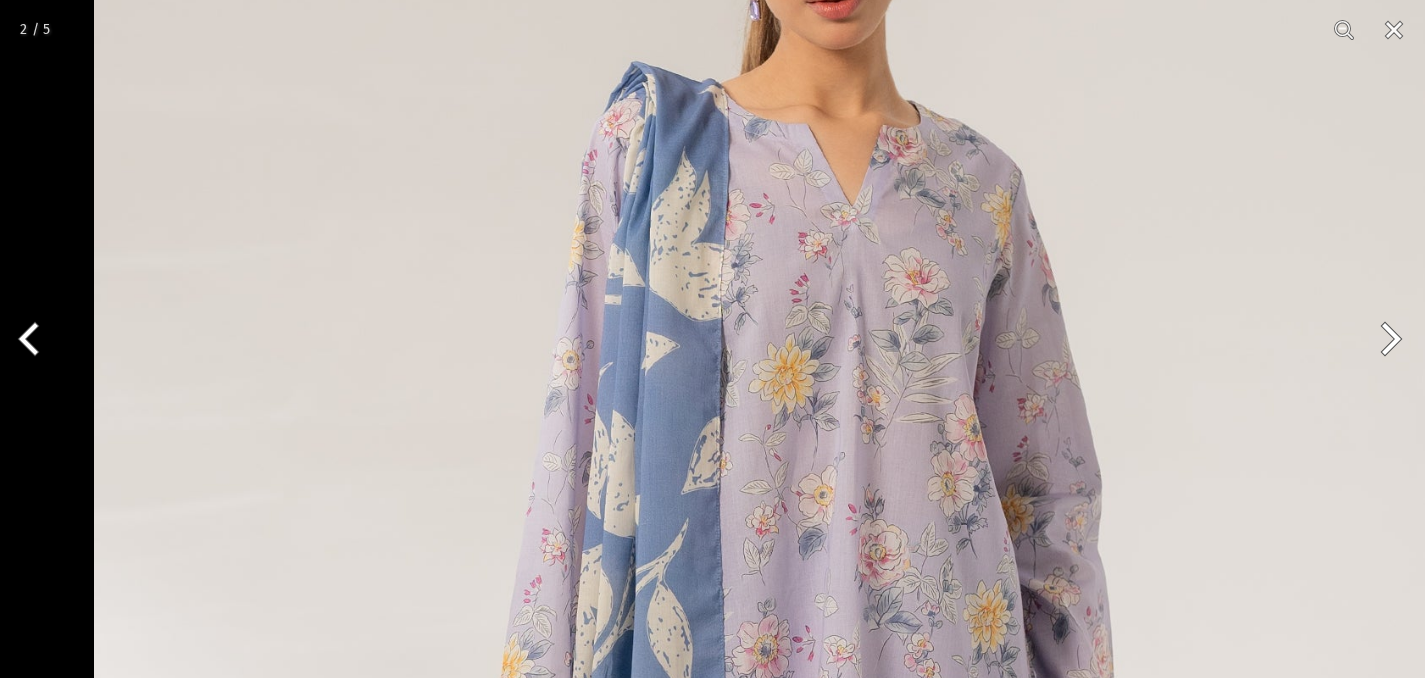 click at bounding box center (772, 769) 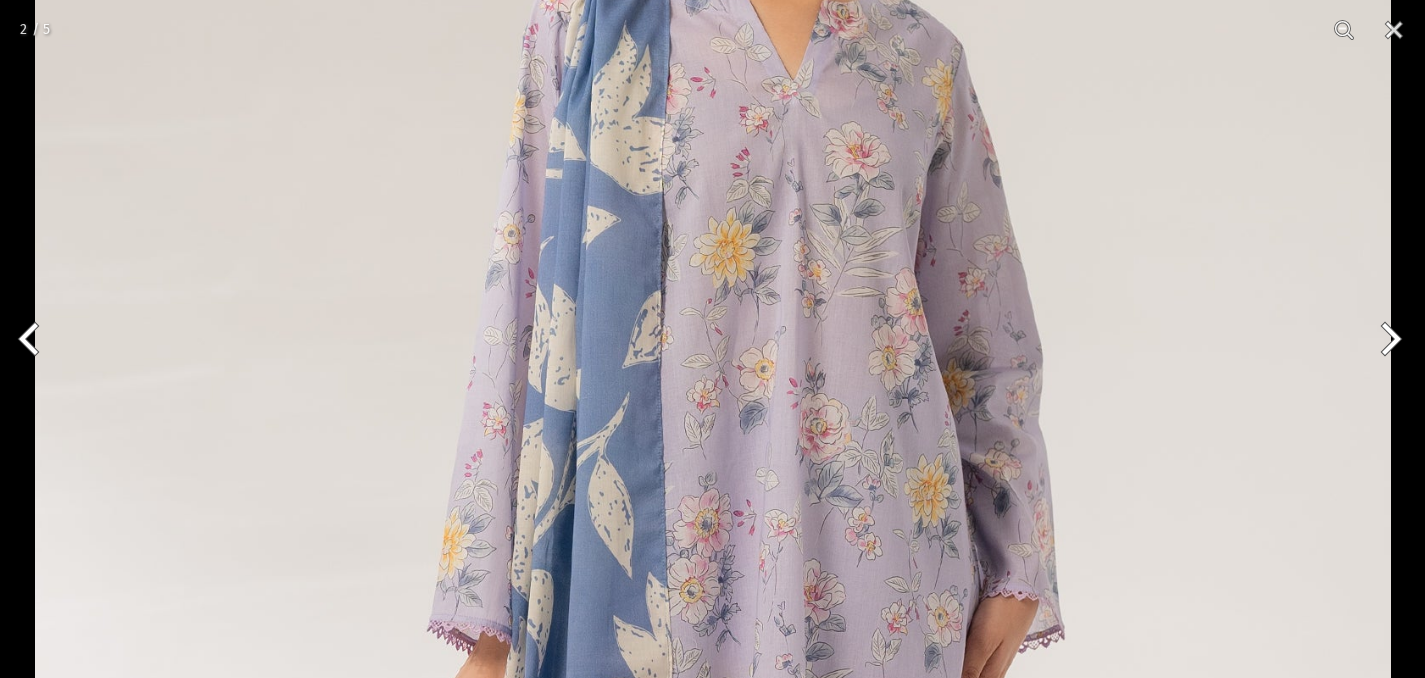 click on "Ego New Arrivals  Ready to Wear  2 PIECE | 3 PIECE All Casuals All Luxury Diva Core Monzene Pulse Boho Soul unstitched  Little EGO  Soul  EDGE  Luxury Wear  Accessories  Bottoms Wraps Inner Sale    1 New Arrivals   Ready to wear   2 PIECE | 3 PIECE All Casuals All Luxury Diva Core Monzene Pulse Boho Soul Unstitched   Little EGO GIRLS 2 TO 8 YEARS   Soul LUXURY WEAR   EDGE Always ready to surprise you   LUXURY WEAR   Accessories   Bottoms Wraps Inner SALE   LOGIN Register Now
Home | Blissful 3 Piece
Unstitched" at bounding box center [712, 1072] 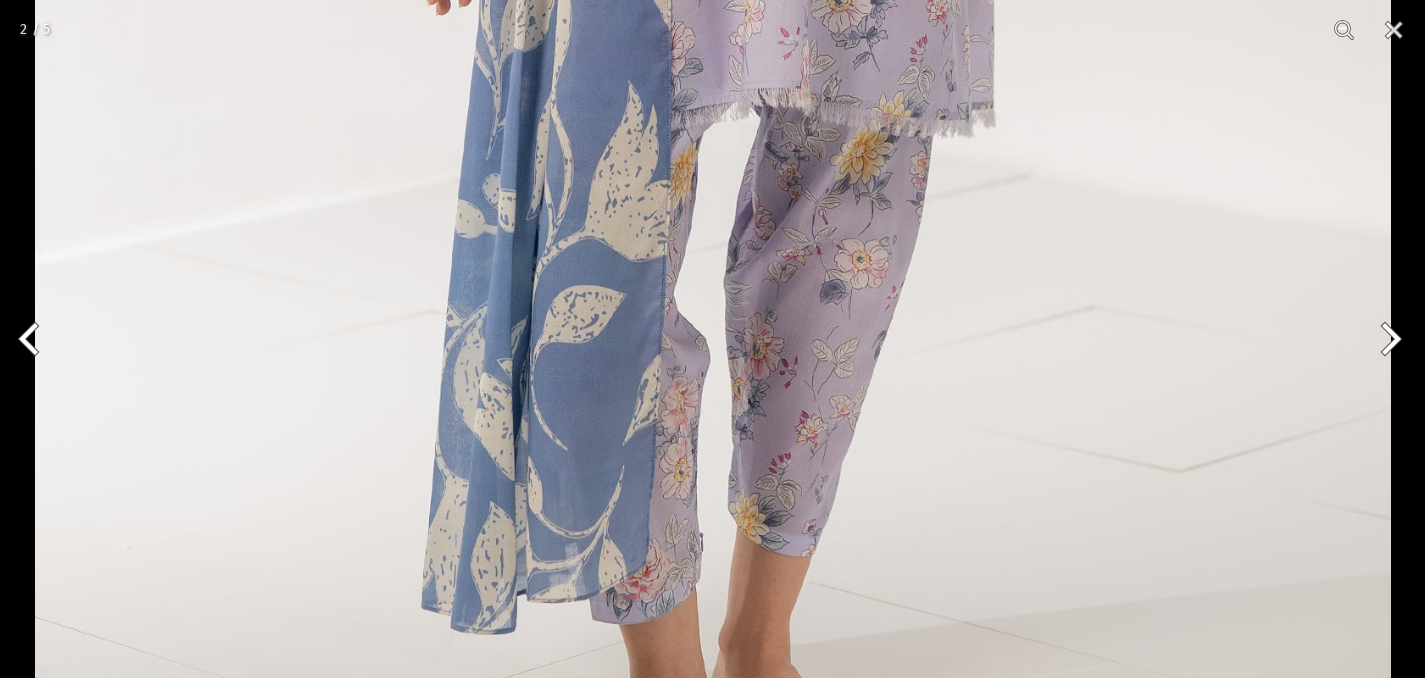 click at bounding box center [713, -159] 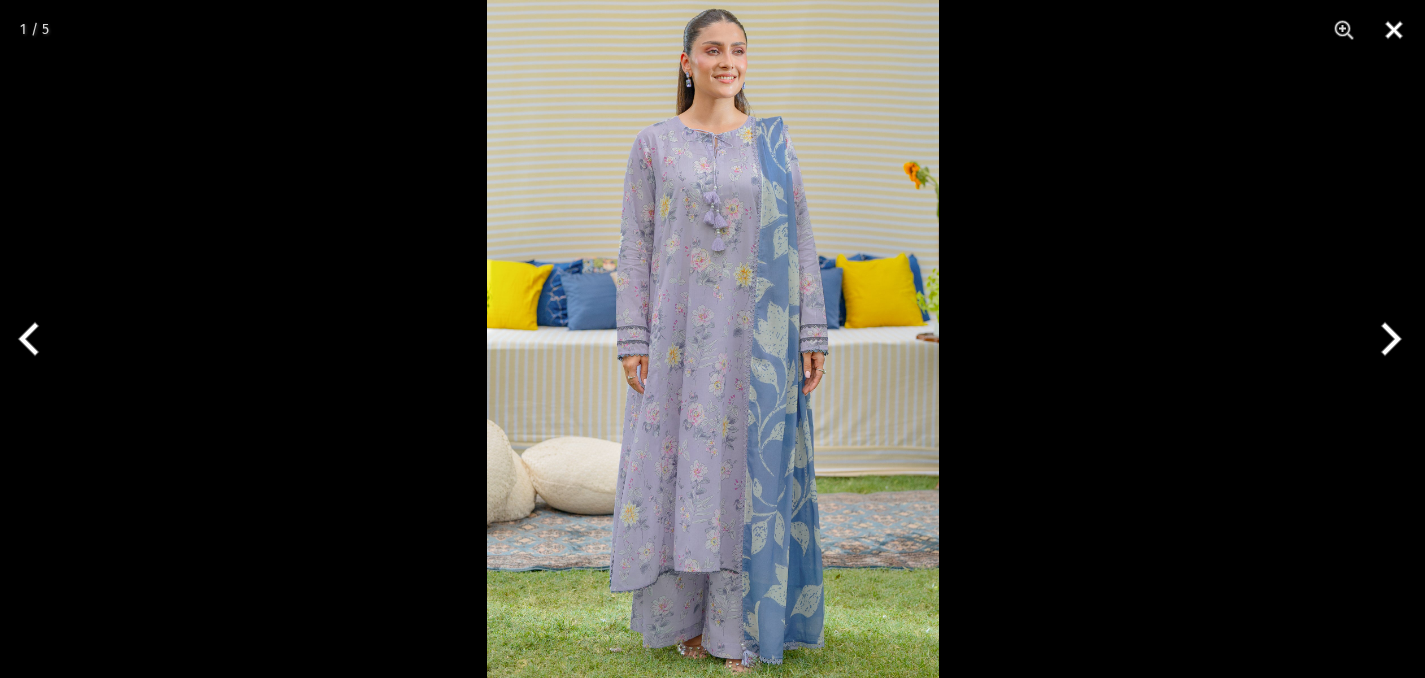 click at bounding box center (1394, 30) 